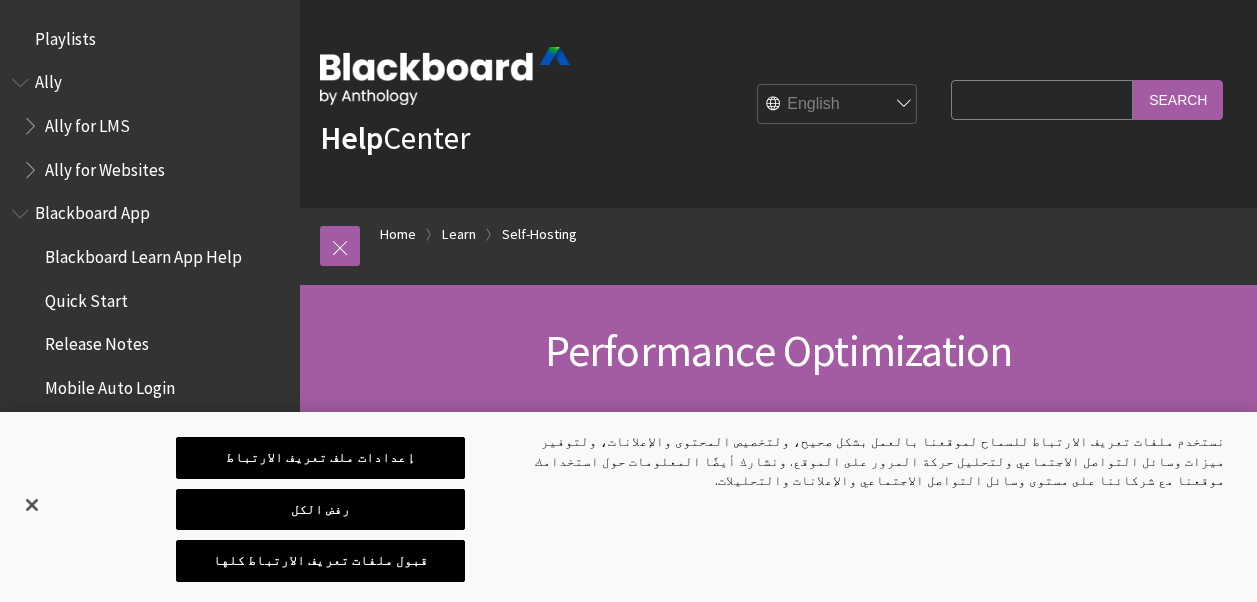 scroll, scrollTop: 0, scrollLeft: 0, axis: both 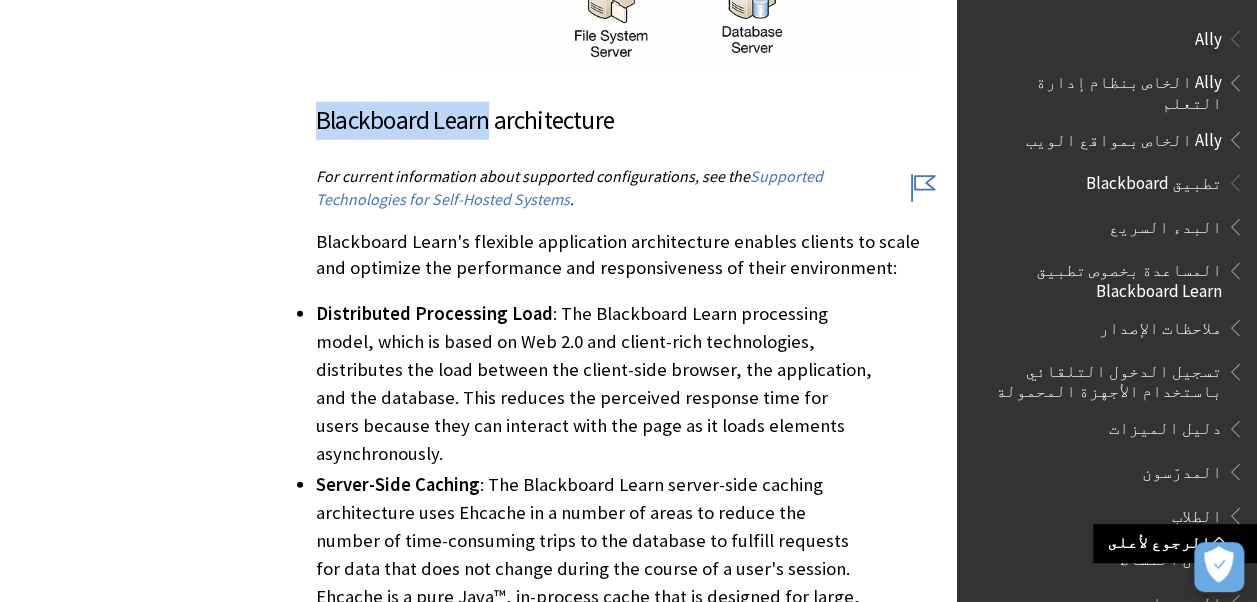 drag, startPoint x: 489, startPoint y: 118, endPoint x: 315, endPoint y: 112, distance: 174.10342 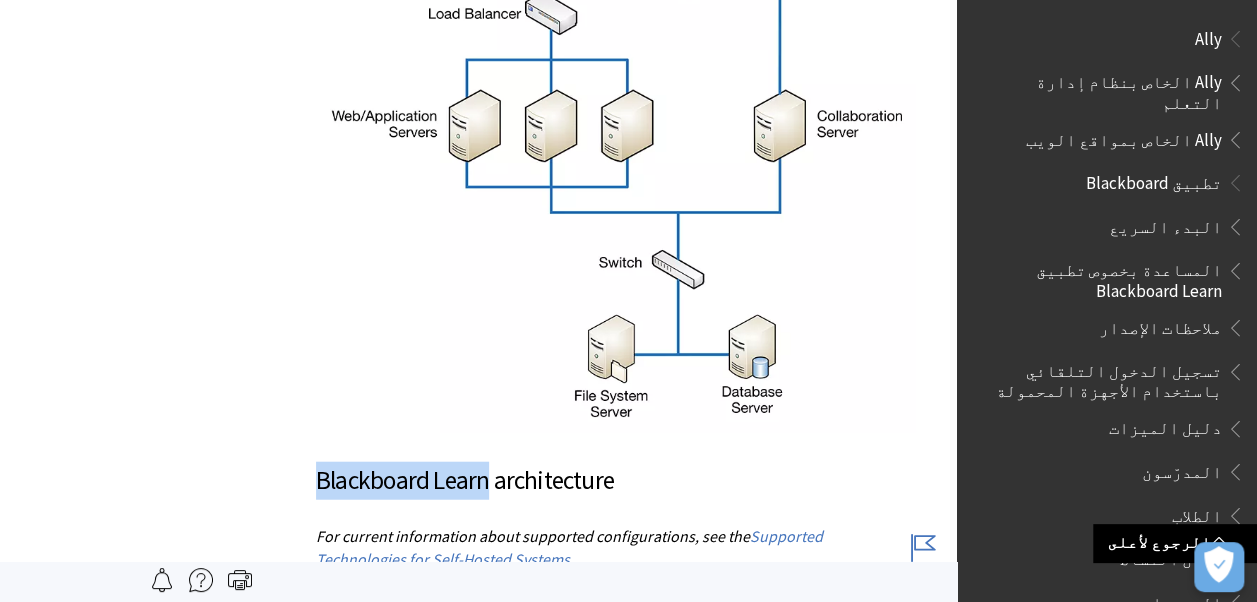 scroll, scrollTop: 2153, scrollLeft: 0, axis: vertical 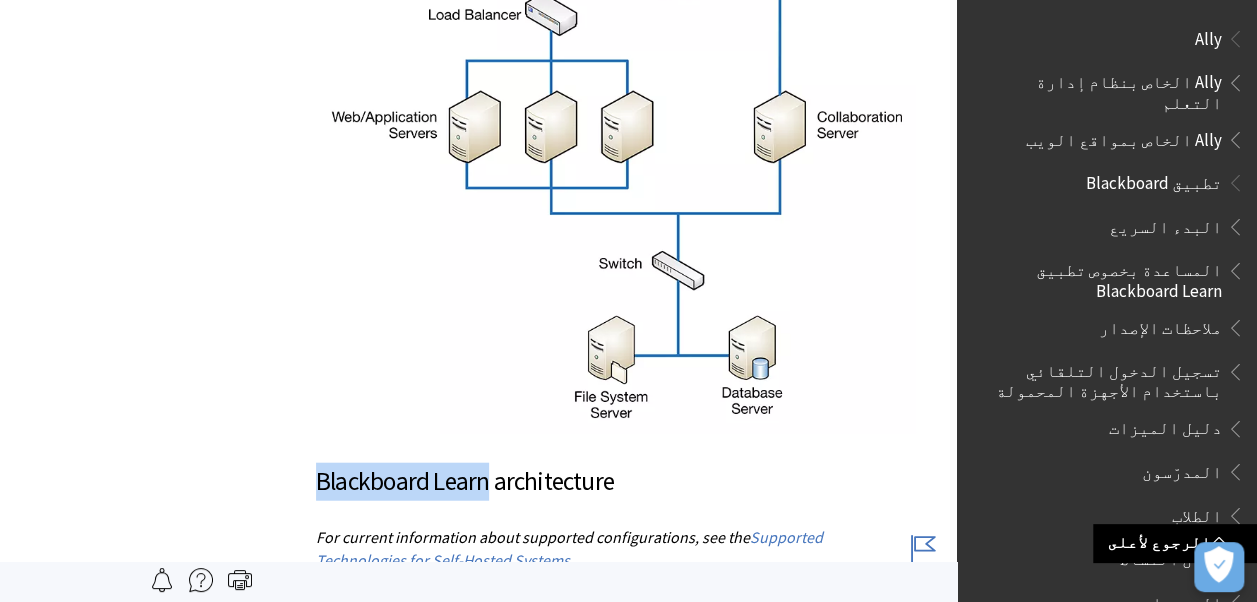 click at bounding box center [616, 62] 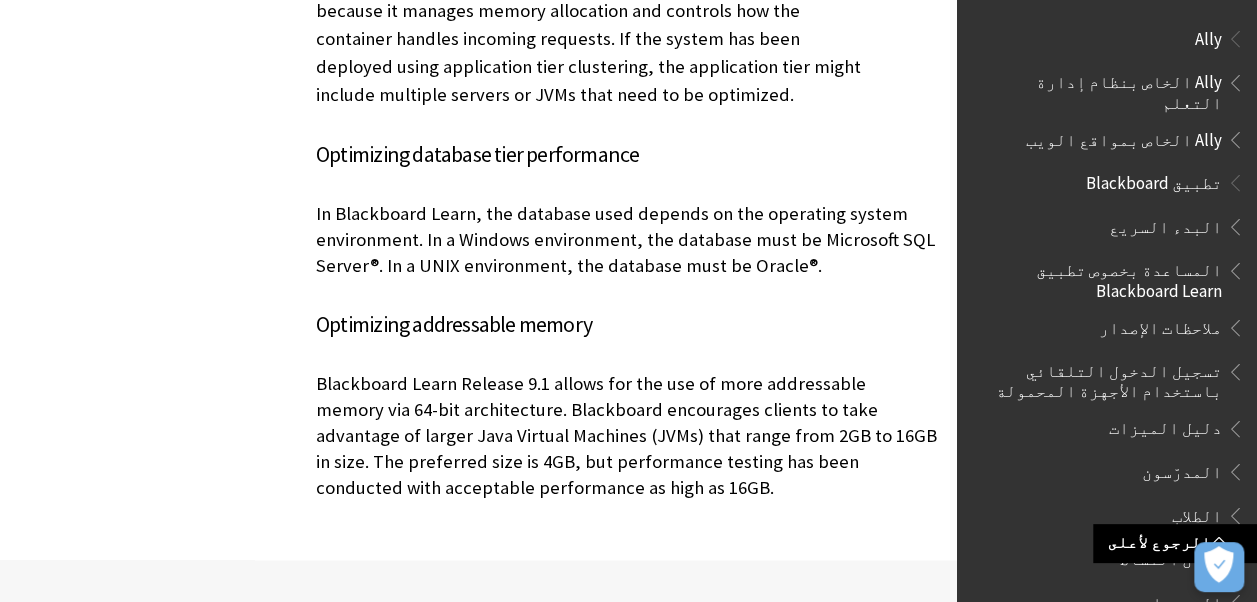 scroll, scrollTop: 4726, scrollLeft: 0, axis: vertical 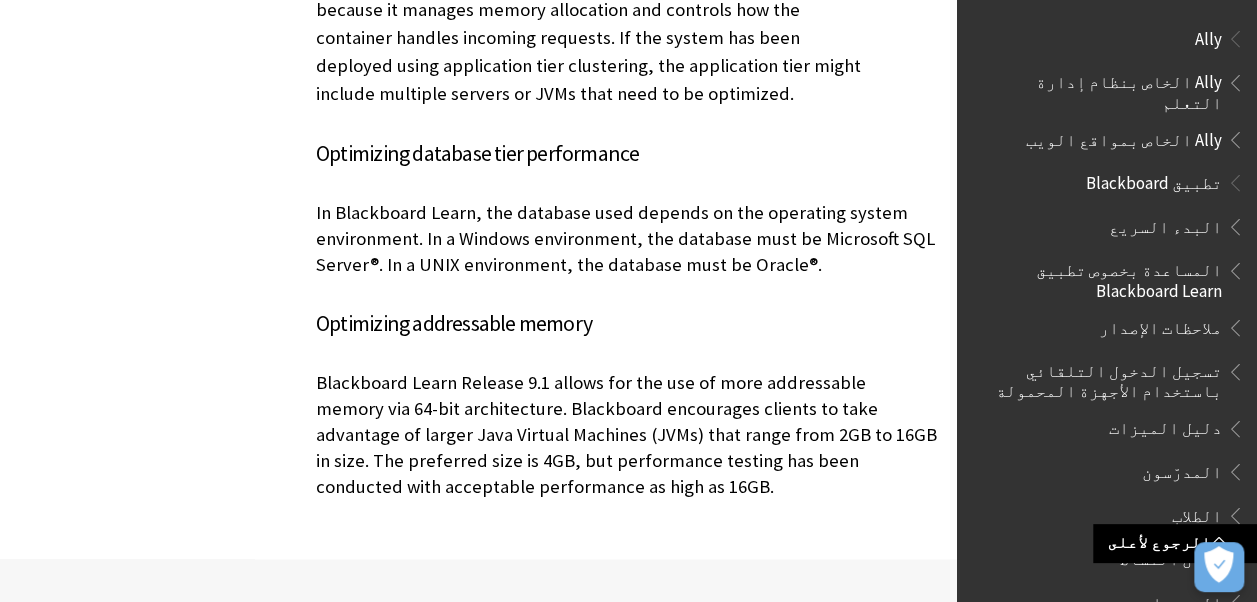 click on "In Blackboard Learn, the database used depends on the operating system environment. In a Windows environment, the database must be Microsoft SQL Server®. In a UNIX environment, the database must be Oracle®." at bounding box center [626, 239] 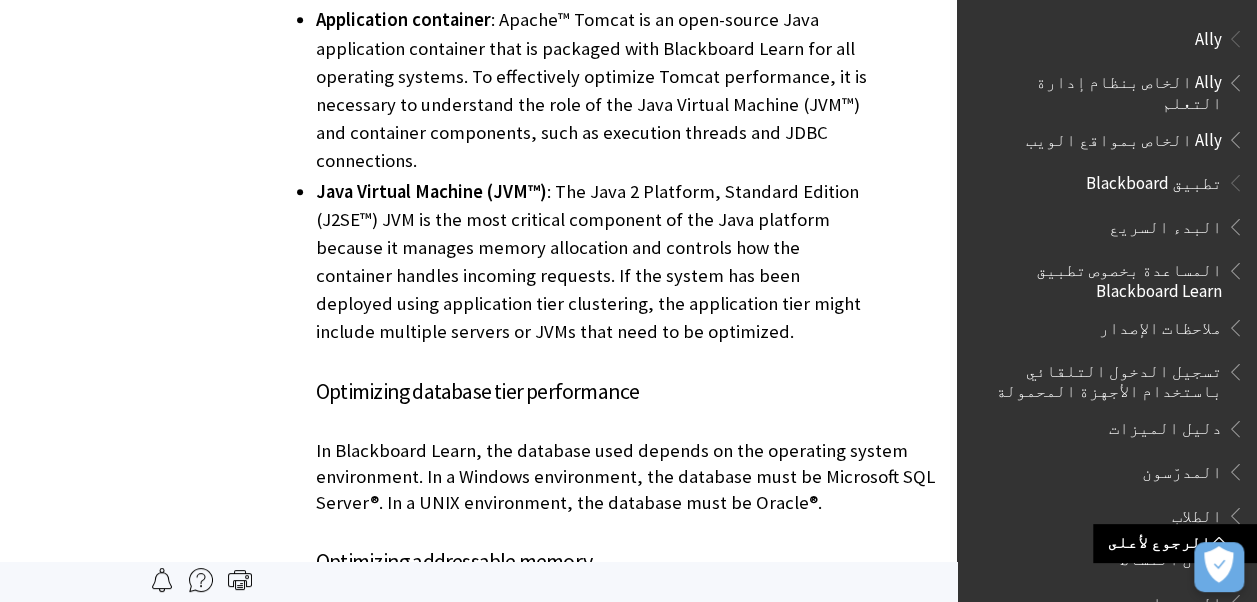 scroll, scrollTop: 4467, scrollLeft: 0, axis: vertical 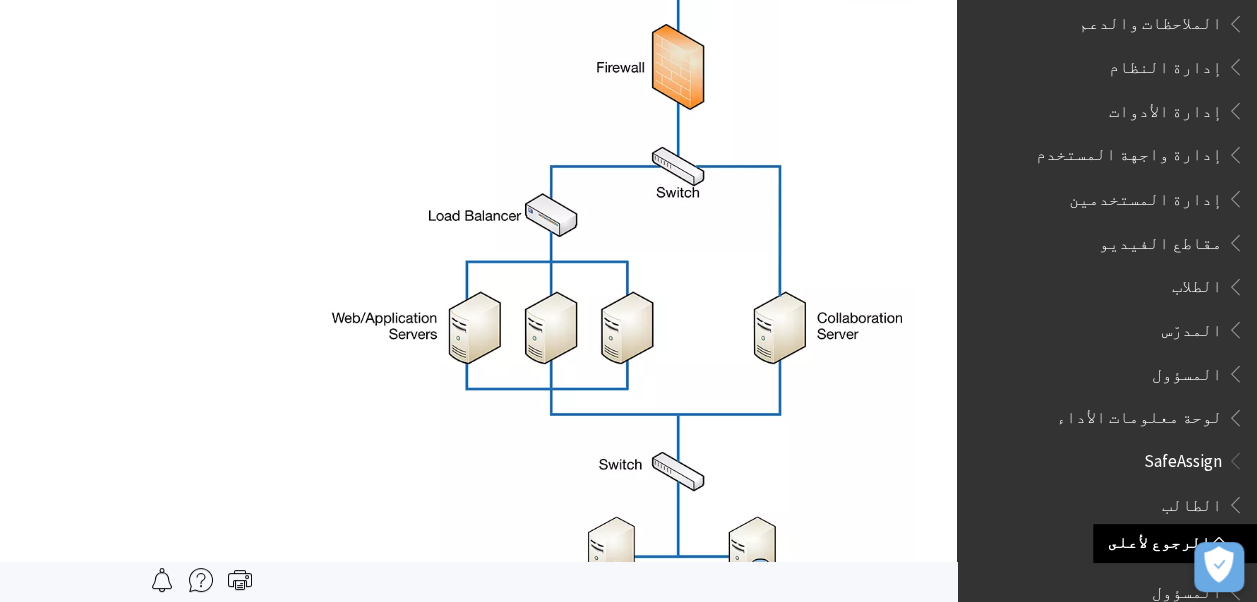 click at bounding box center [616, 263] 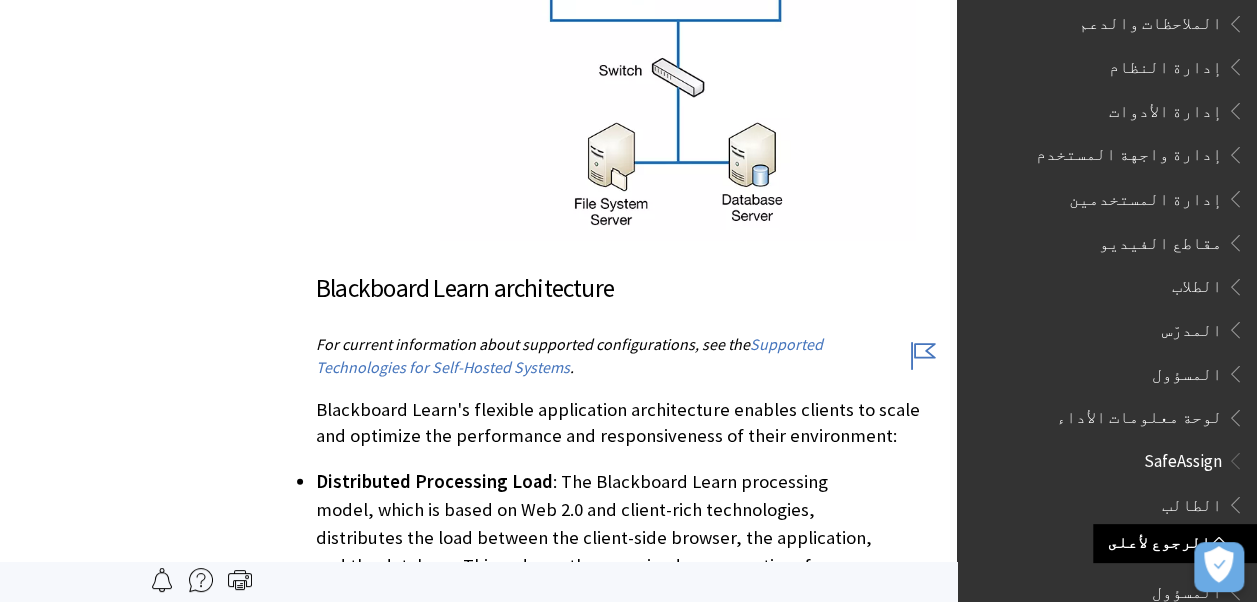 scroll, scrollTop: 2328, scrollLeft: 0, axis: vertical 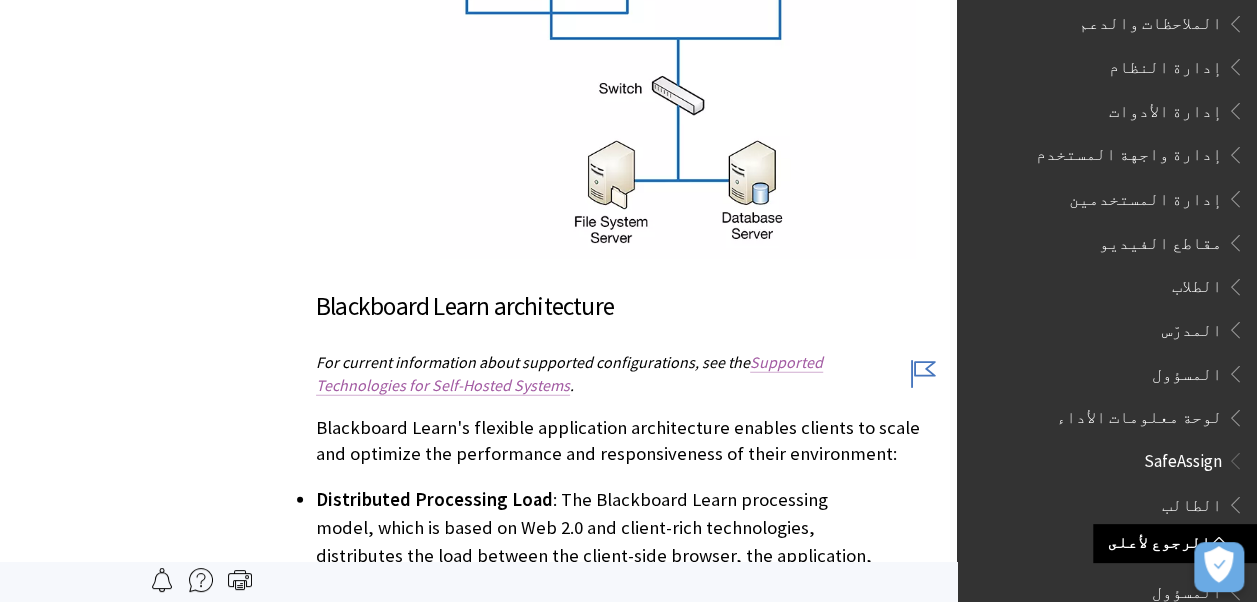 click on "Supported Technologies for Self-Hosted Systems" at bounding box center (569, 373) 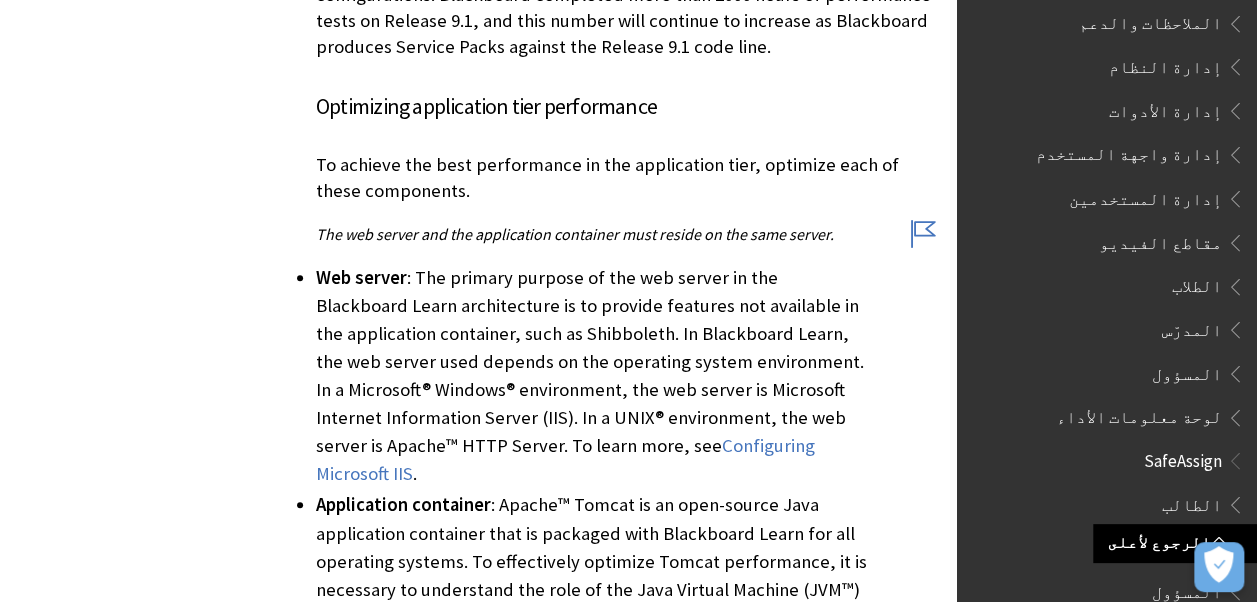 scroll, scrollTop: 4005, scrollLeft: 0, axis: vertical 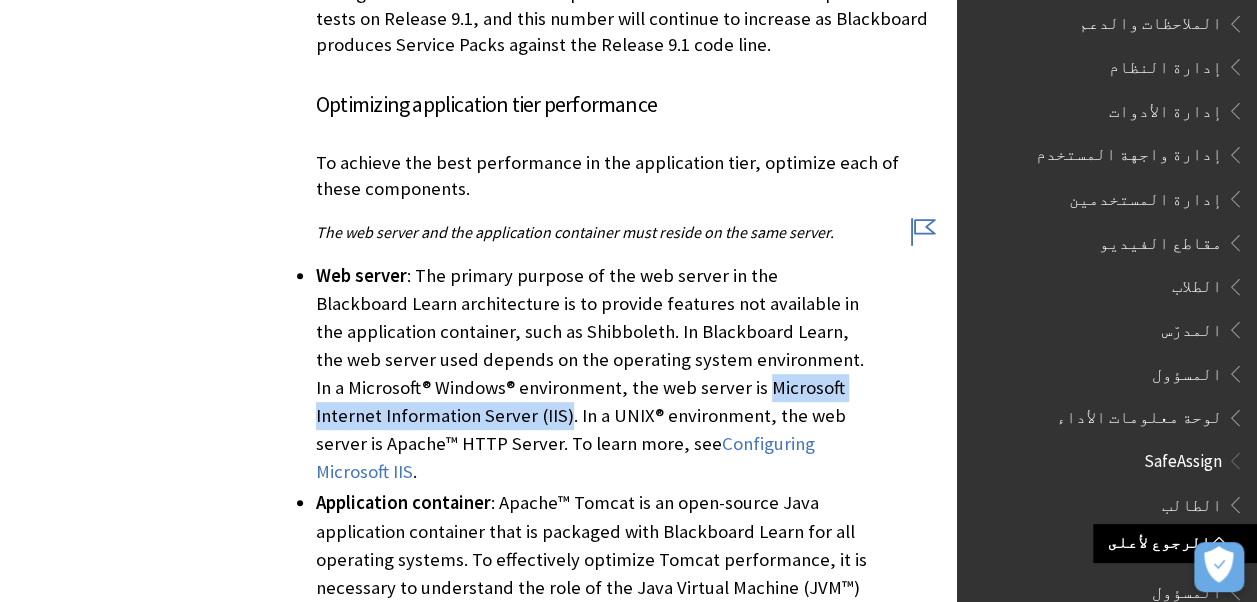 drag, startPoint x: 644, startPoint y: 360, endPoint x: 497, endPoint y: 394, distance: 150.88075 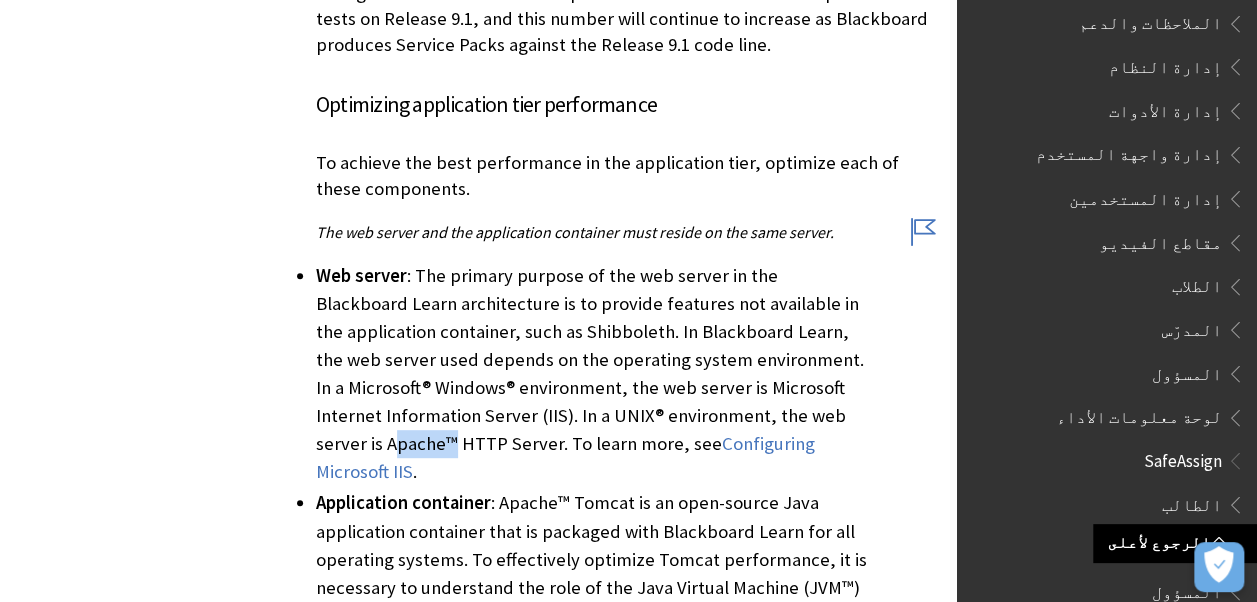 drag, startPoint x: 323, startPoint y: 418, endPoint x: 380, endPoint y: 420, distance: 57.035076 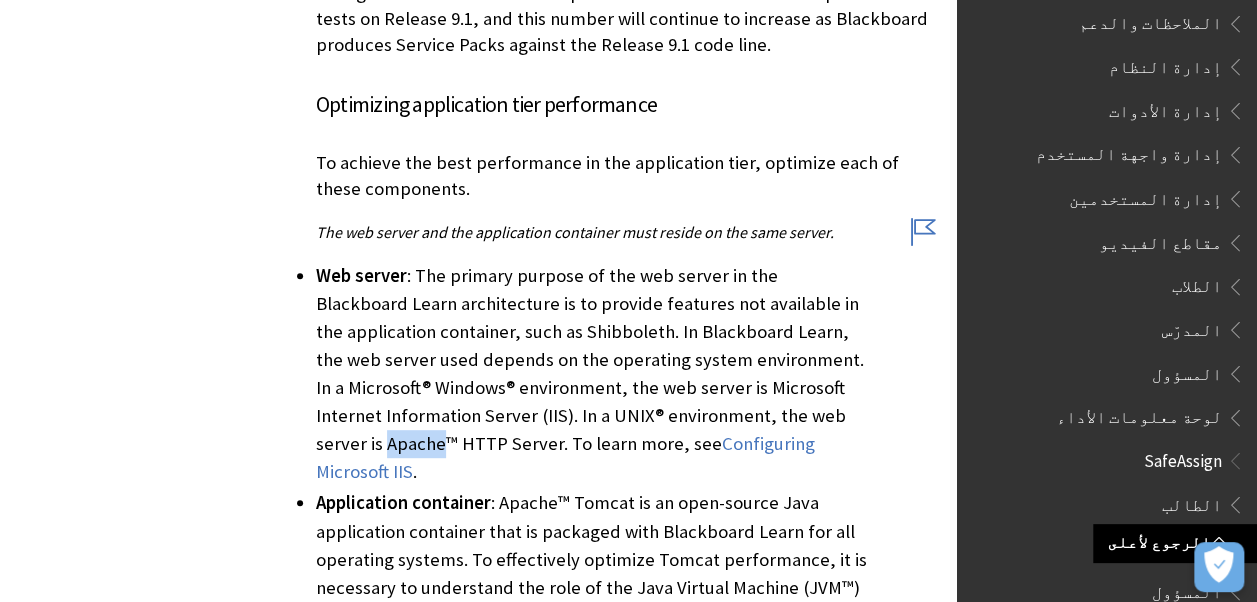 drag, startPoint x: 372, startPoint y: 419, endPoint x: 316, endPoint y: 410, distance: 56.718605 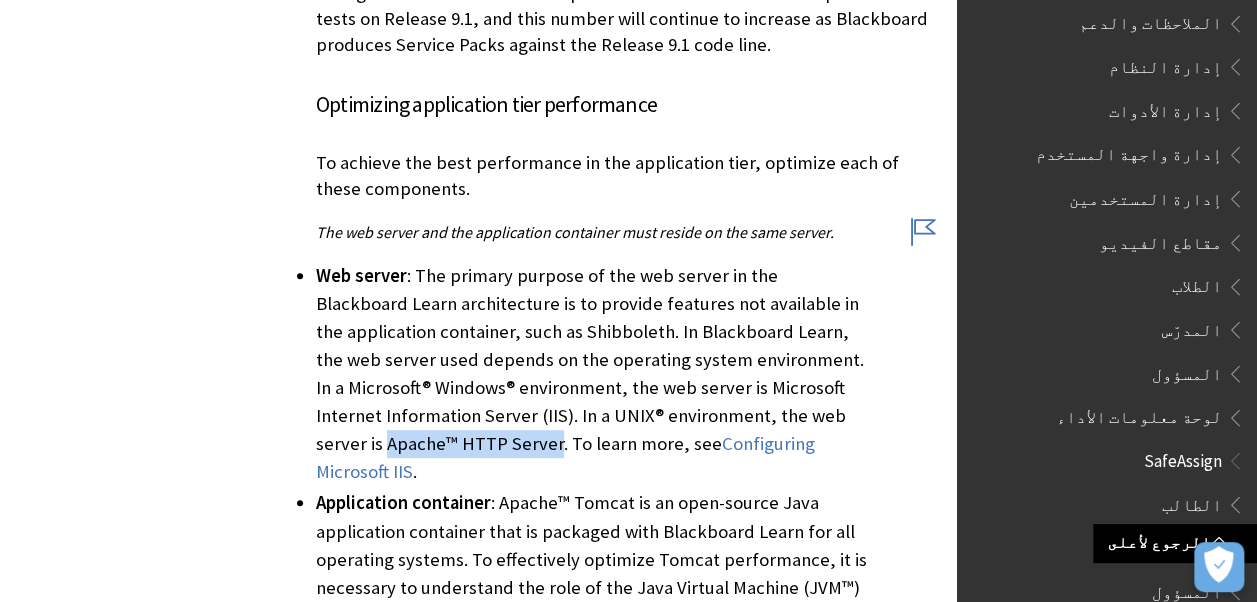 drag, startPoint x: 486, startPoint y: 411, endPoint x: 318, endPoint y: 410, distance: 168.00298 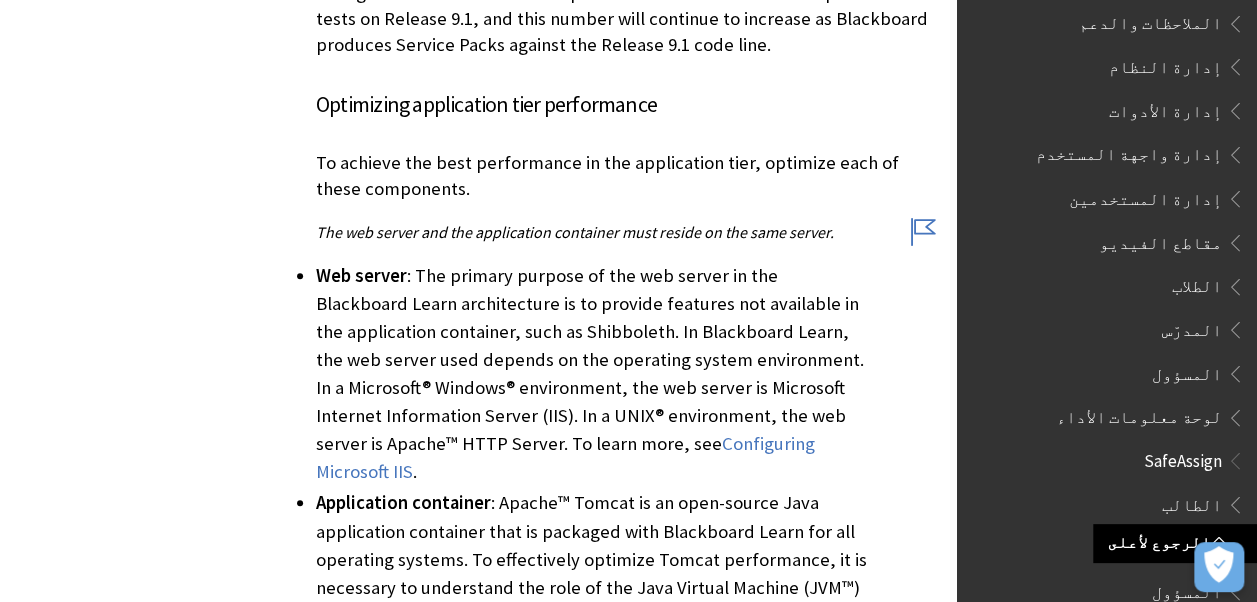 drag, startPoint x: 438, startPoint y: 234, endPoint x: 819, endPoint y: 255, distance: 381.5783 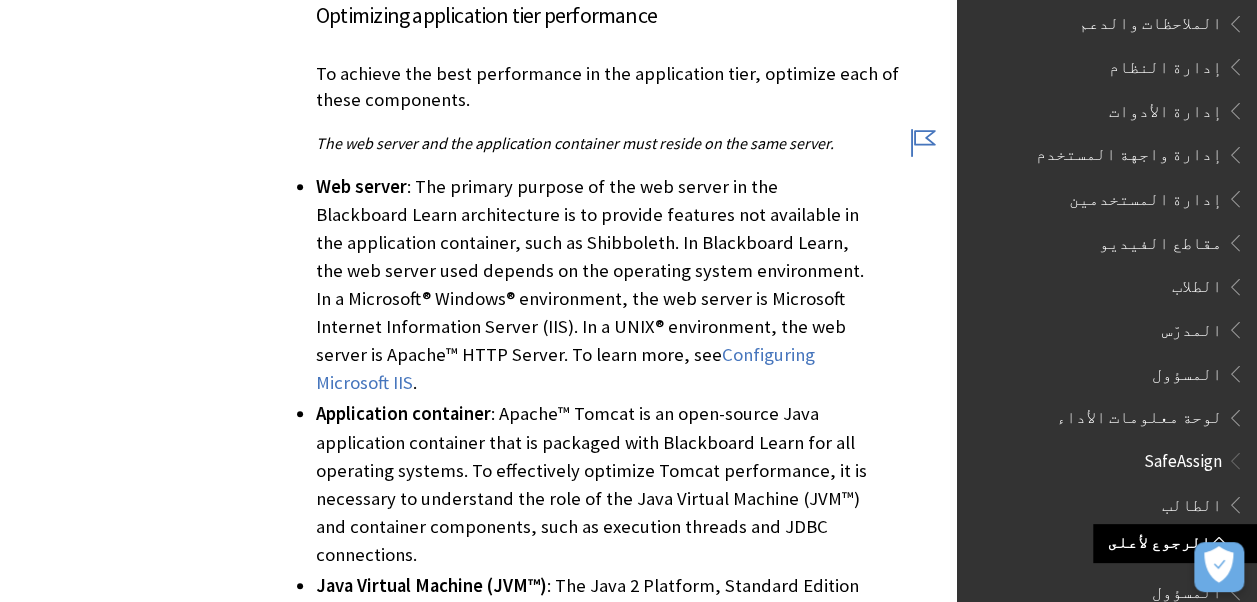 scroll, scrollTop: 4095, scrollLeft: 0, axis: vertical 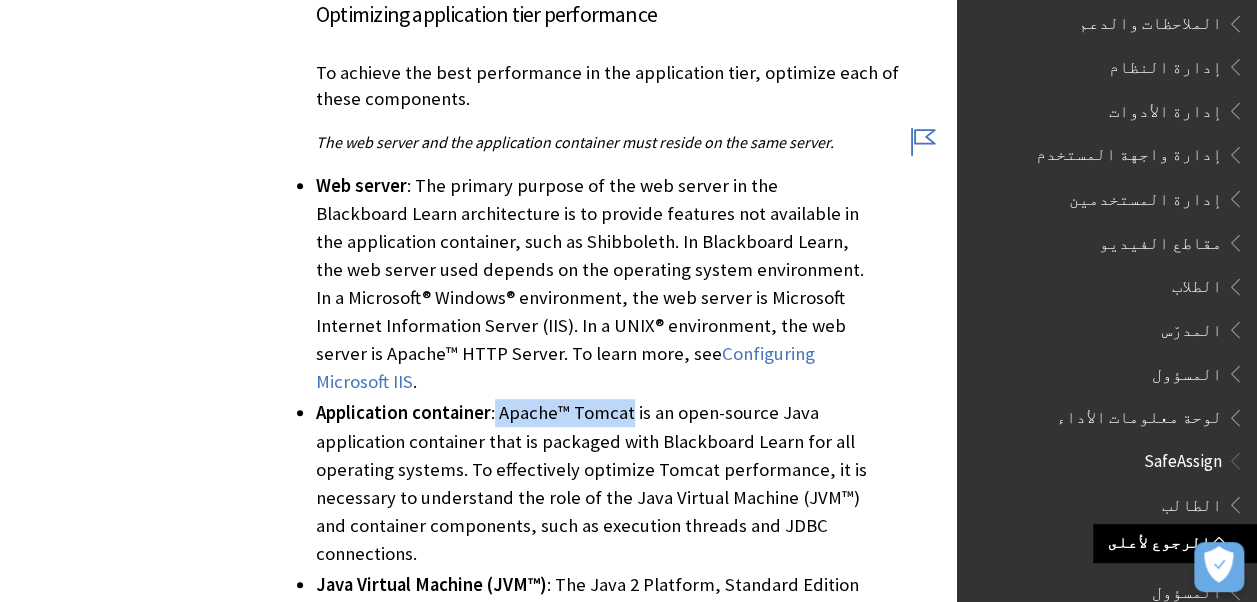drag, startPoint x: 494, startPoint y: 352, endPoint x: 628, endPoint y: 354, distance: 134.01492 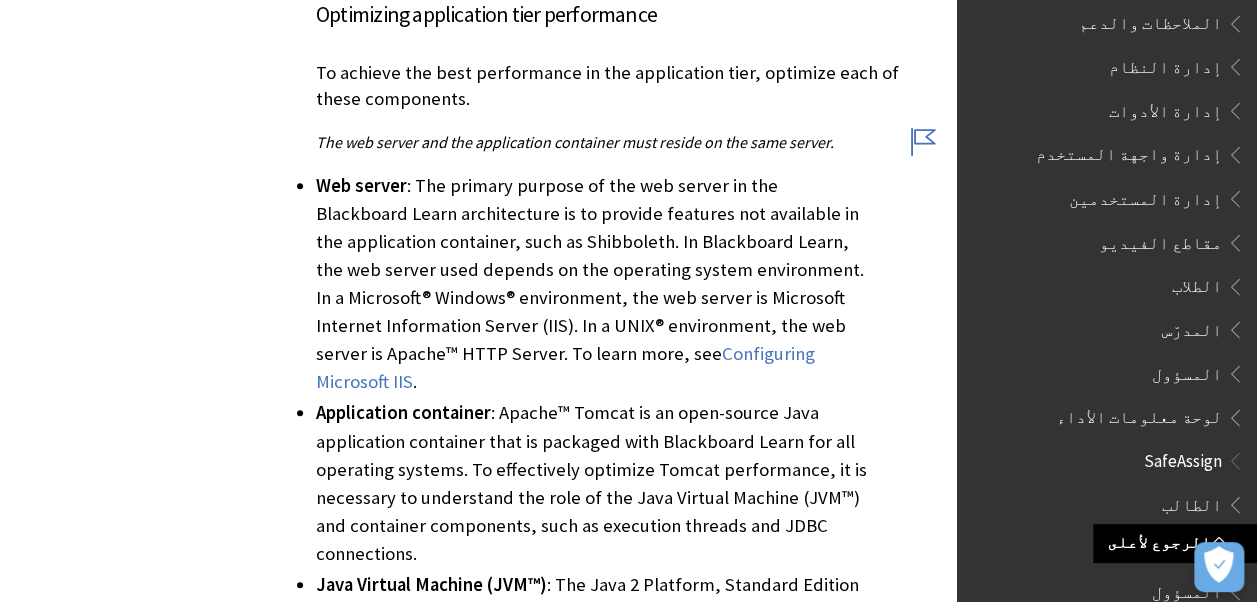 click on "Web server : The primary purpose of the web server in the Blackboard Learn architecture is to provide features not available in the application container, such as Shibboleth. In Blackboard Learn, the web server used depends on the operating system environment. In a Microsoft® Windows® environment, the web server is Microsoft Internet Information Server (IIS). In a UNIX® environment, the web server is Apache™ HTTP Server. To learn more, see  Configuring Microsoft IIS ." at bounding box center (594, 284) 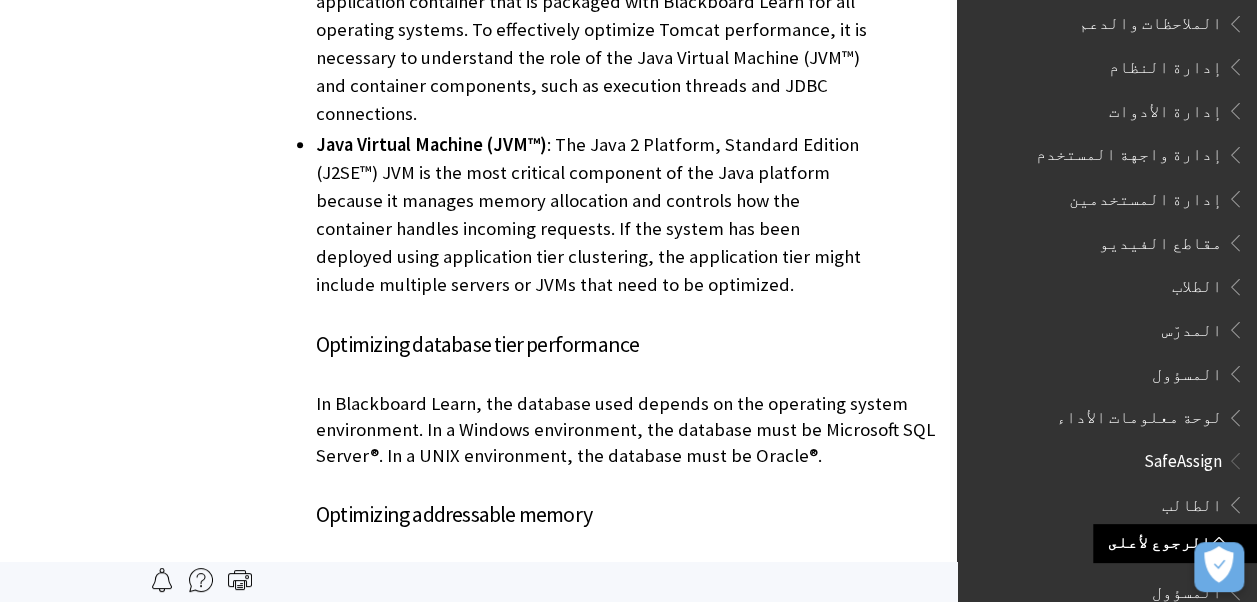 scroll, scrollTop: 4534, scrollLeft: 0, axis: vertical 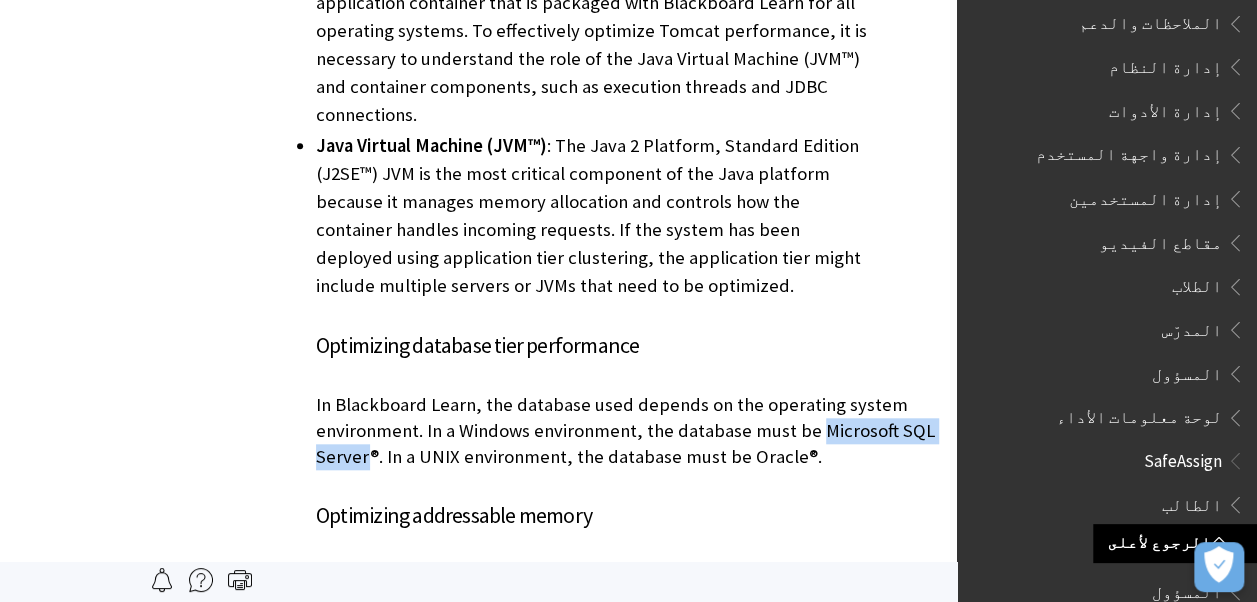 drag, startPoint x: 812, startPoint y: 373, endPoint x: 369, endPoint y: 399, distance: 443.76233 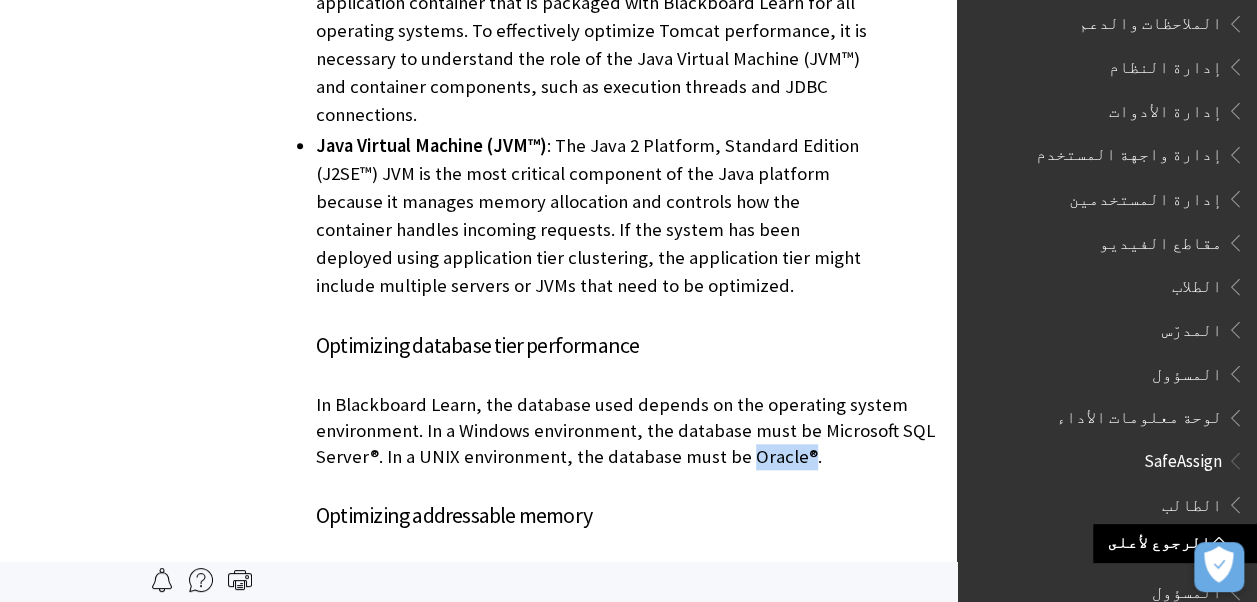 drag, startPoint x: 796, startPoint y: 398, endPoint x: 743, endPoint y: 399, distance: 53.009434 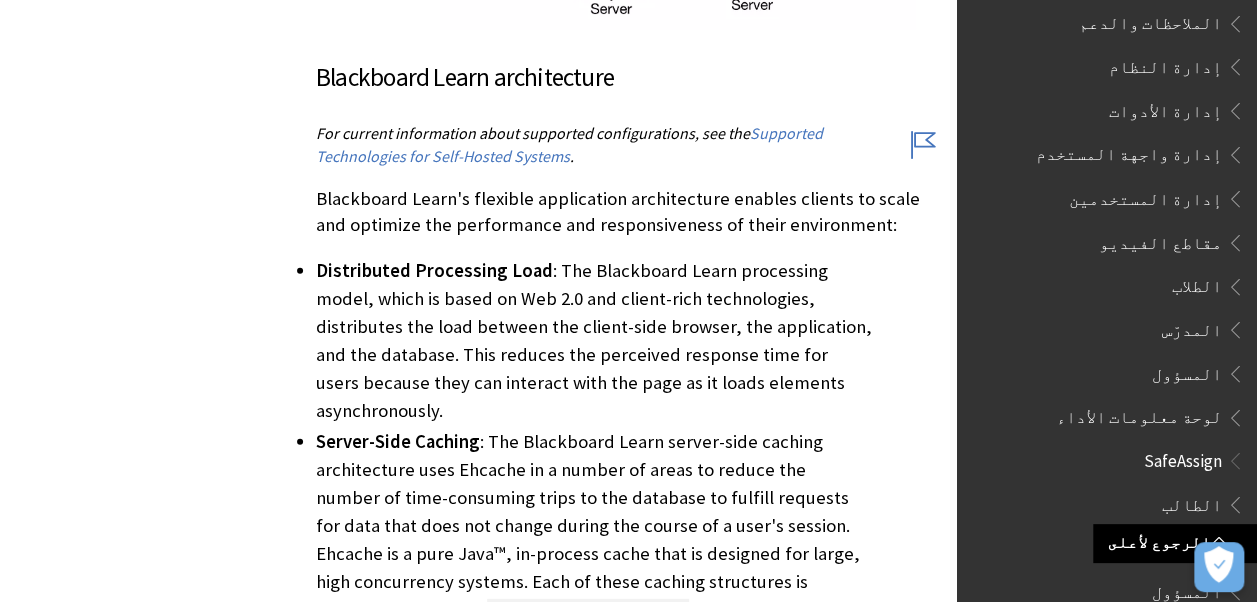 scroll, scrollTop: 2566, scrollLeft: 0, axis: vertical 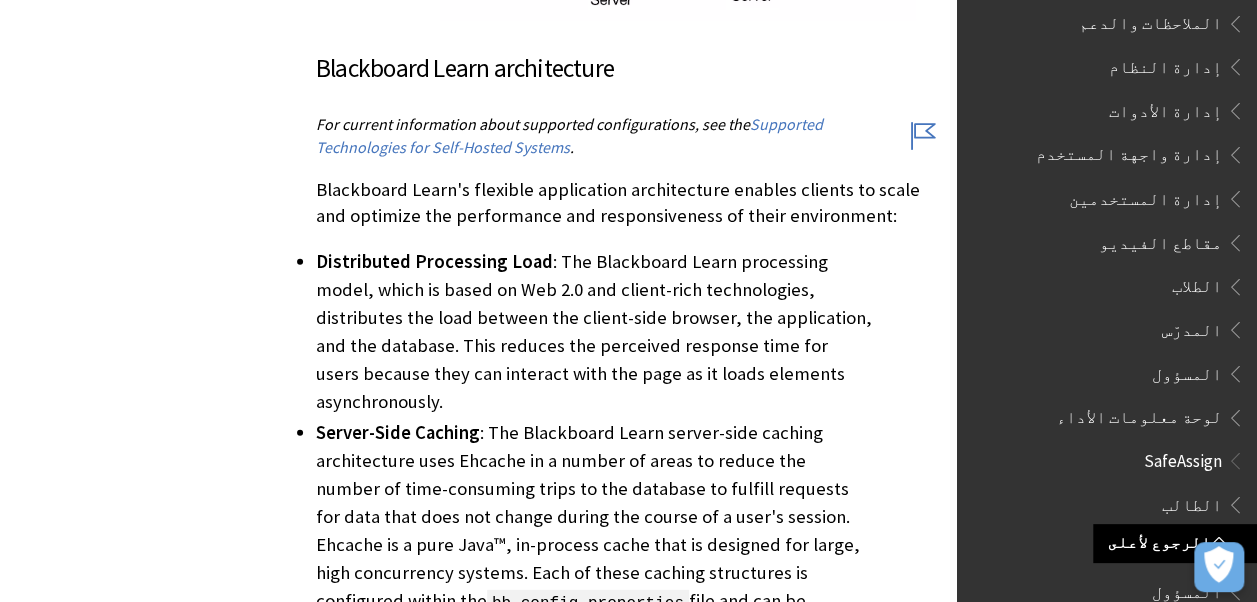 click on "Server-Side Caching : The Blackboard Learn server-side caching architecture uses Ehcache in a number of areas to reduce the number of time-consuming trips to the database to fulfill requests for data that does not change during the course of a user's session. Ehcache is a pure Java™, in-process cache that is designed for large, high concurrency systems. Each of these caching structures is configured within the  bb-config.properties  file and can be configured on a case-by-case basis." at bounding box center (594, 531) 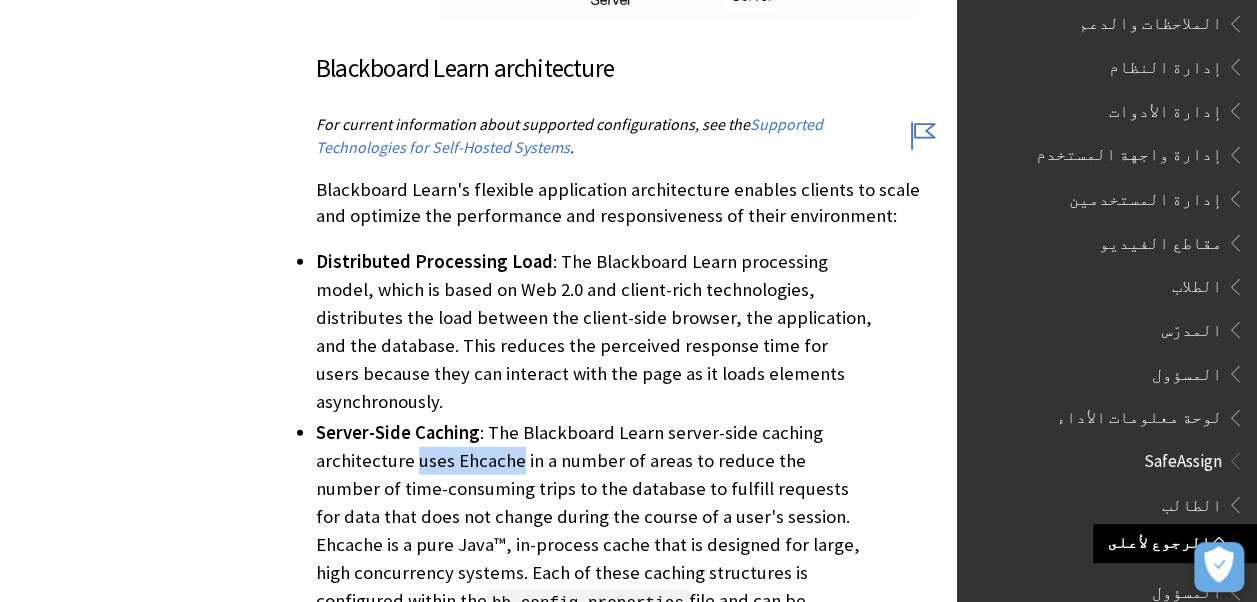drag, startPoint x: 416, startPoint y: 436, endPoint x: 475, endPoint y: 443, distance: 59.413803 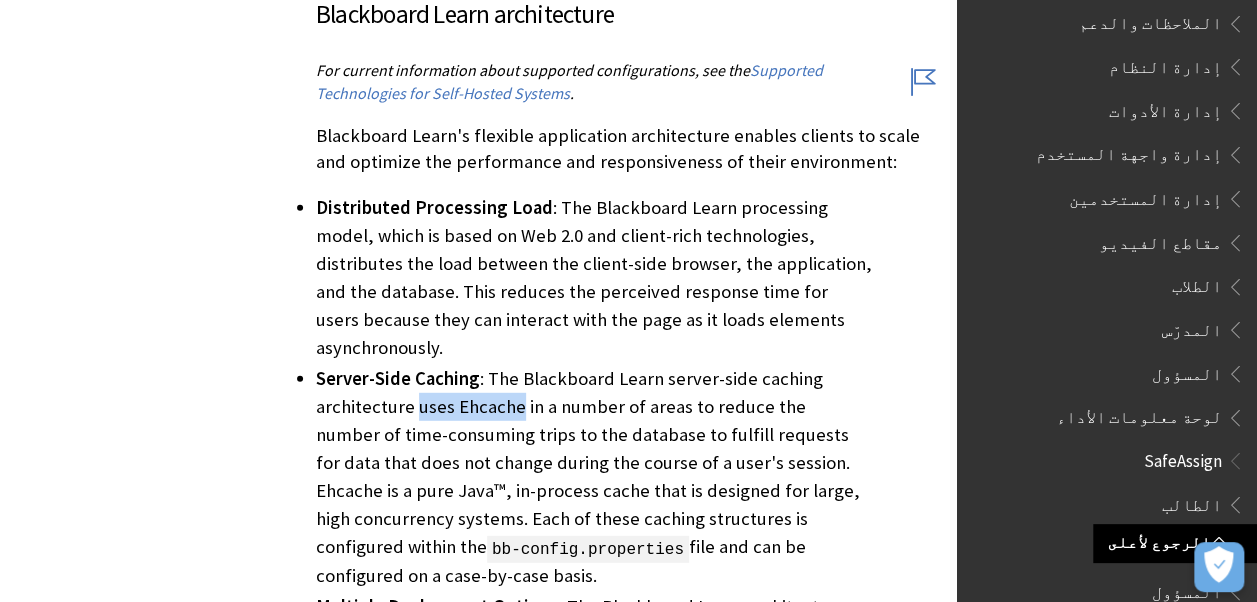 scroll, scrollTop: 2622, scrollLeft: 0, axis: vertical 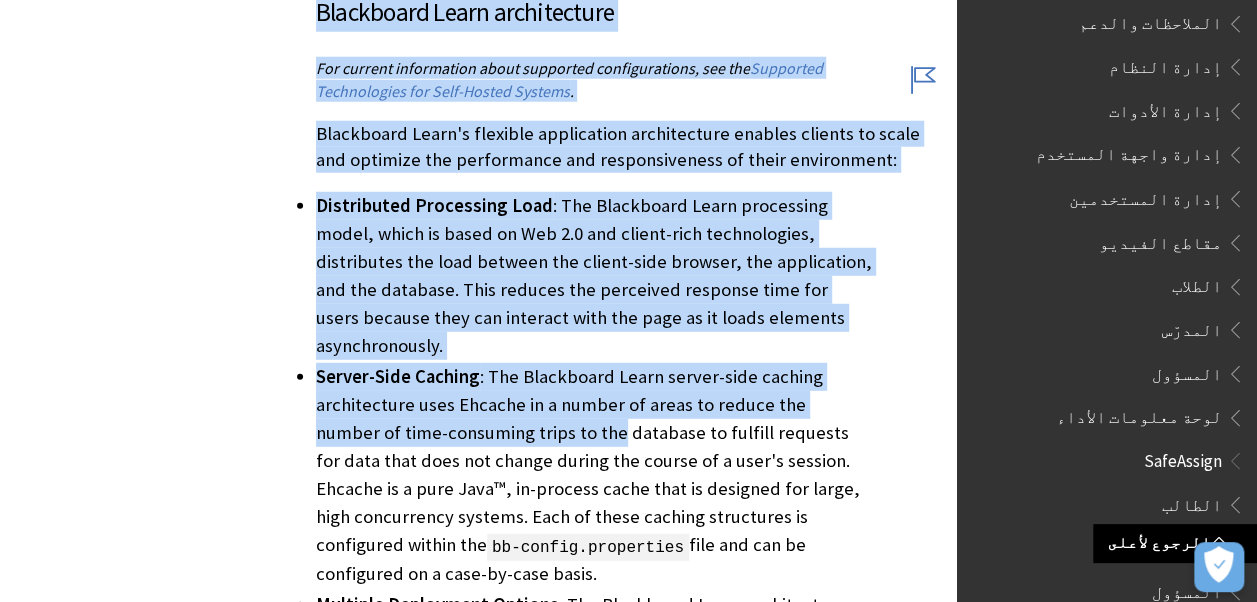 drag, startPoint x: 548, startPoint y: 397, endPoint x: 610, endPoint y: -20, distance: 421.58392 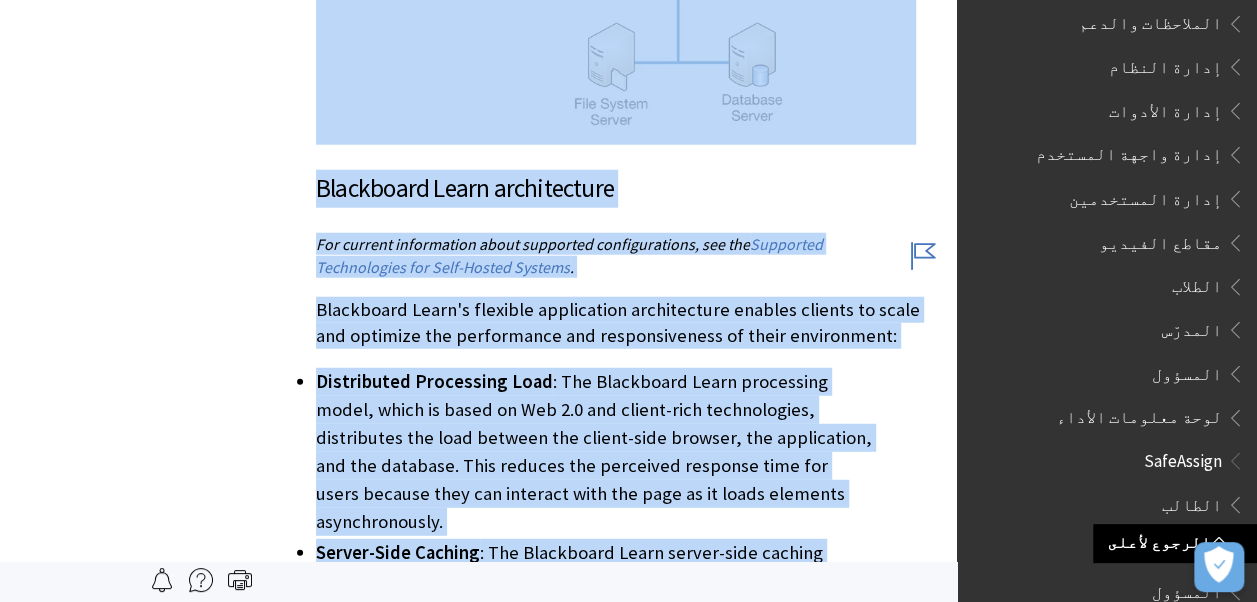 drag, startPoint x: 610, startPoint y: -20, endPoint x: 692, endPoint y: 222, distance: 255.51517 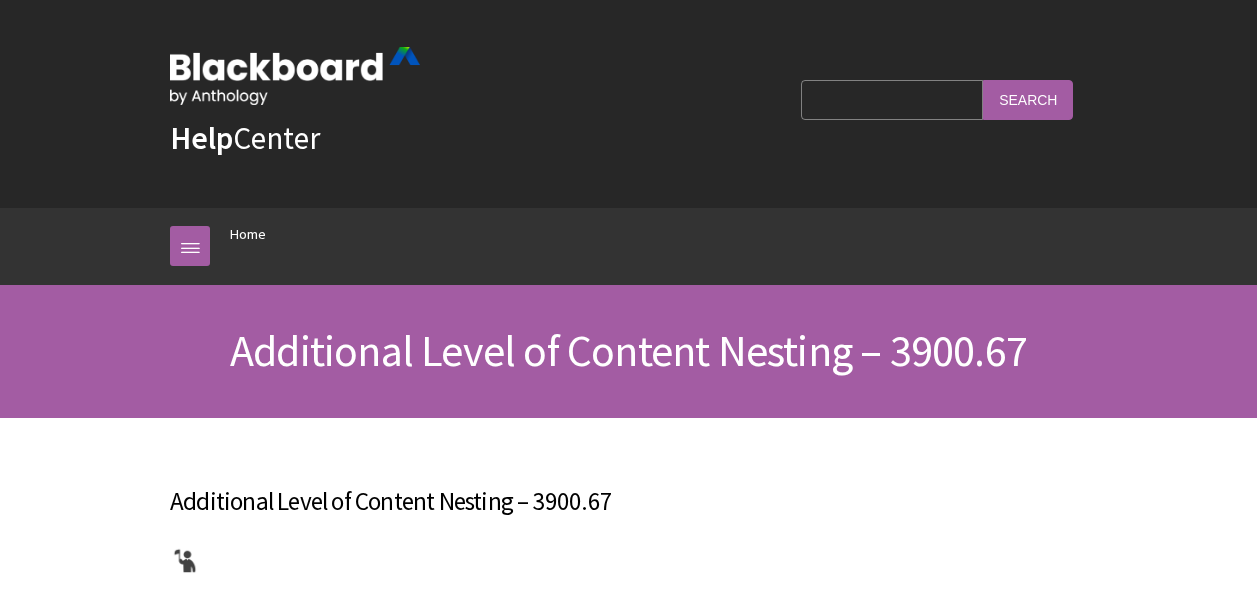 scroll, scrollTop: 0, scrollLeft: 0, axis: both 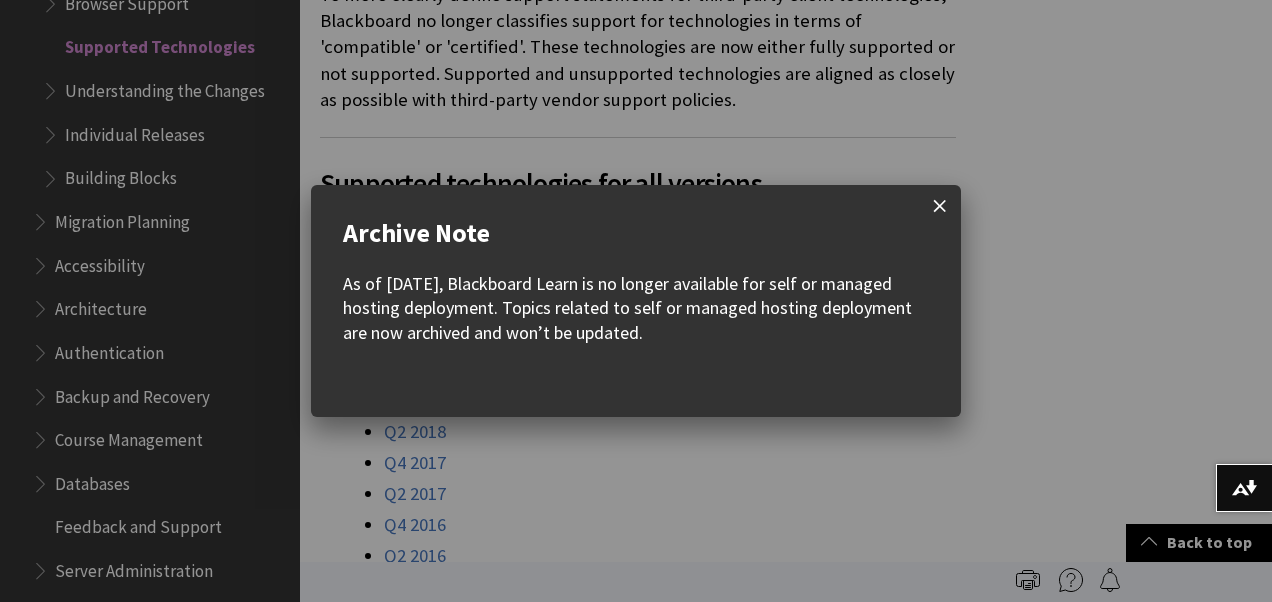 click at bounding box center (940, 206) 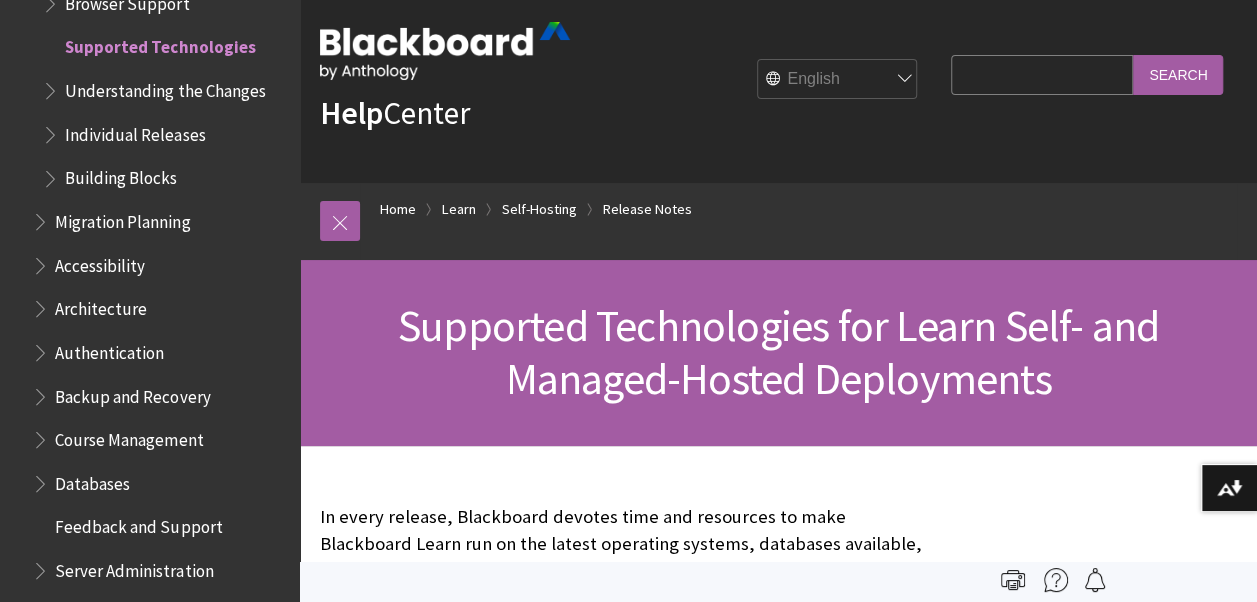 scroll, scrollTop: 0, scrollLeft: 0, axis: both 